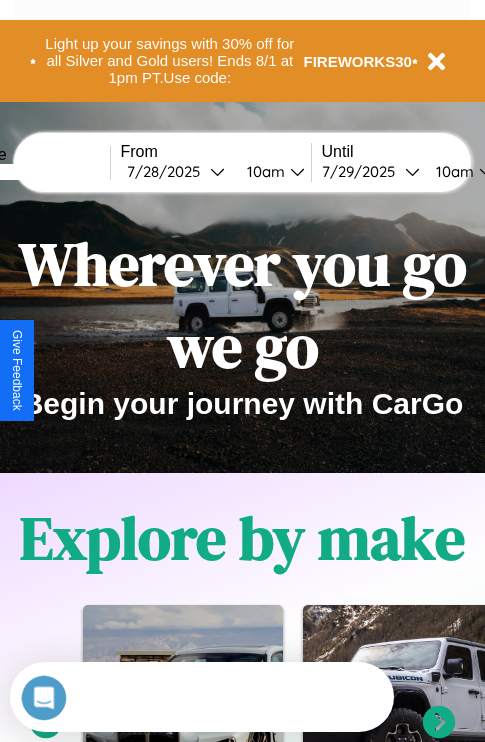 scroll, scrollTop: 0, scrollLeft: 0, axis: both 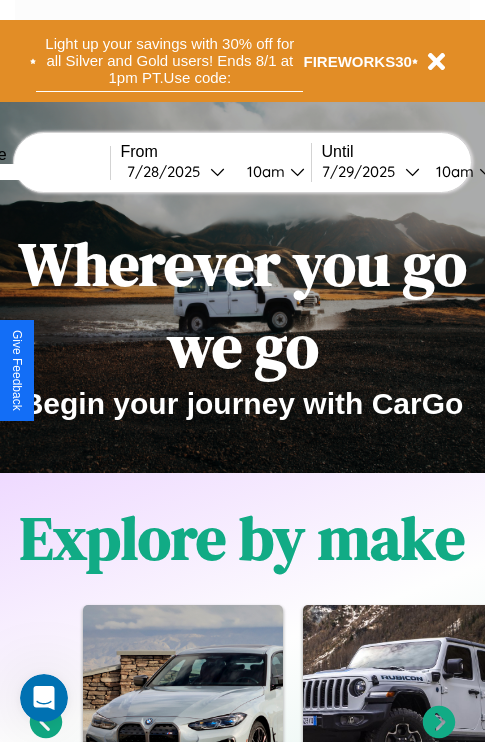 click on "Light up your savings with 30% off for all Silver and Gold users! Ends 8/1 at 1pm PT.  Use code:" at bounding box center [169, 61] 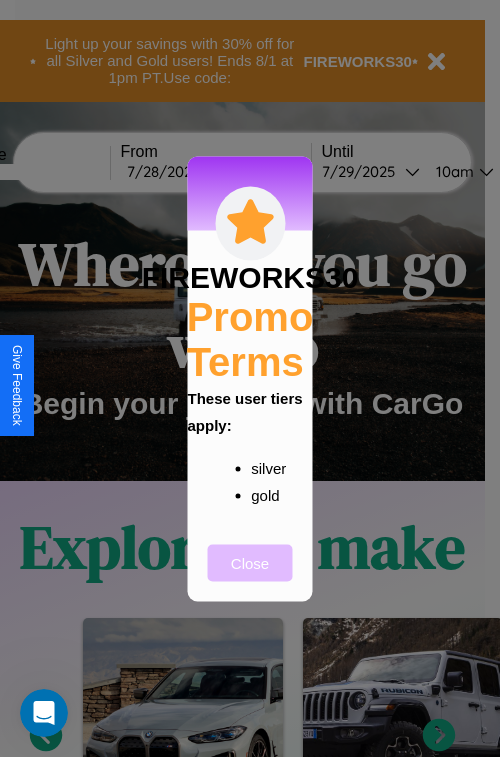 click on "Close" at bounding box center (250, 562) 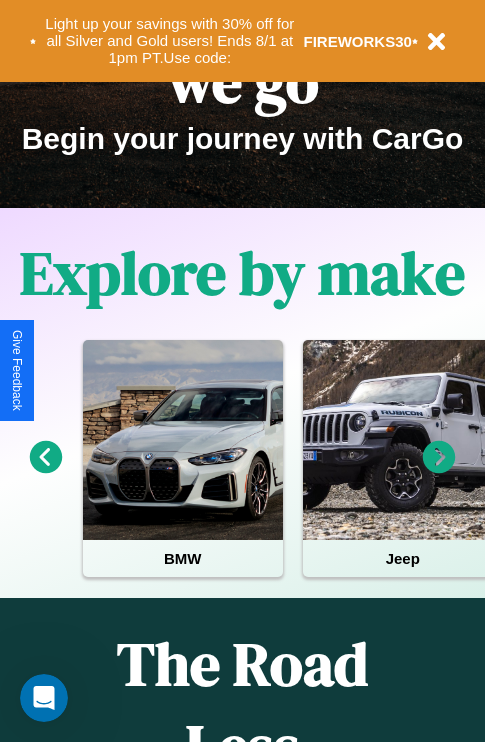 scroll, scrollTop: 308, scrollLeft: 0, axis: vertical 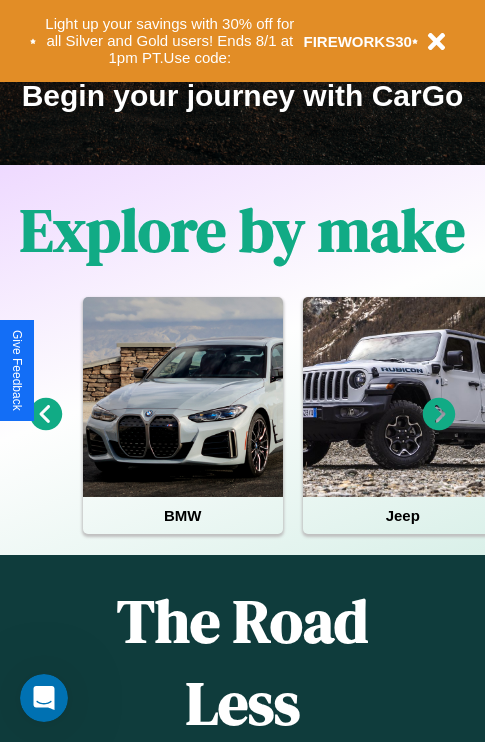 click 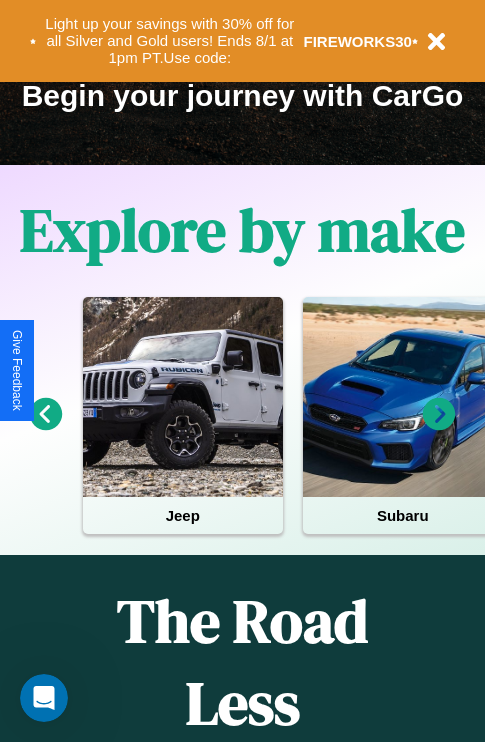 click 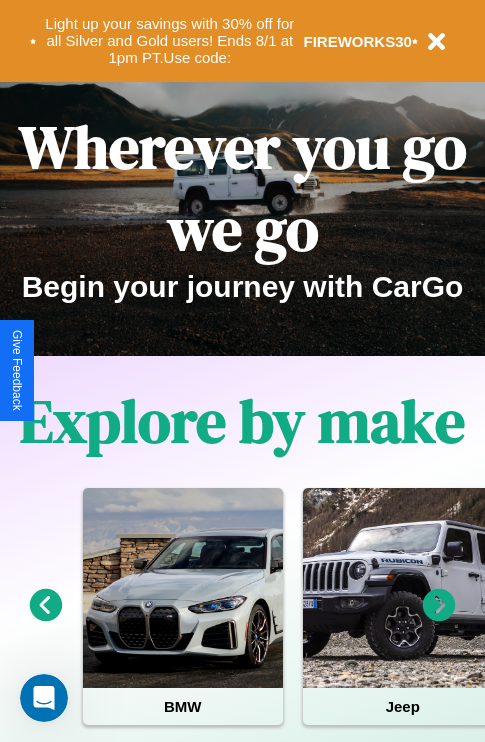 scroll, scrollTop: 0, scrollLeft: 0, axis: both 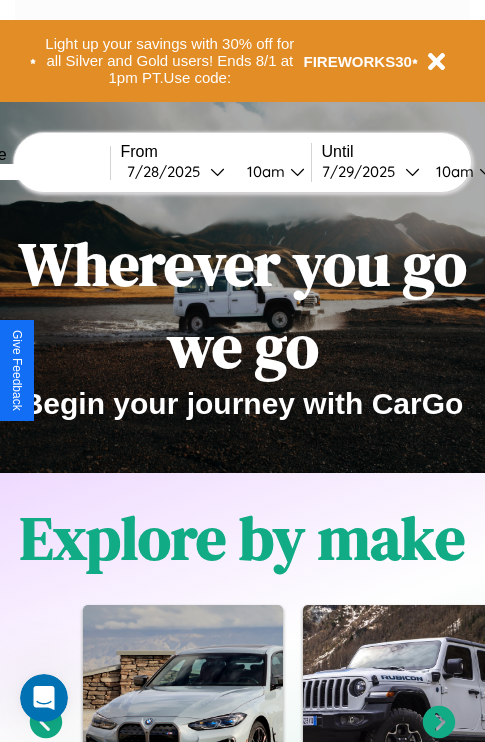click at bounding box center [35, 172] 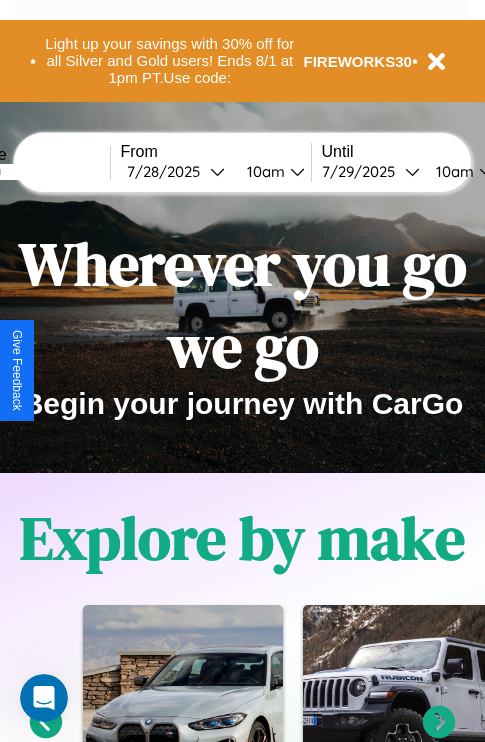 type on "*******" 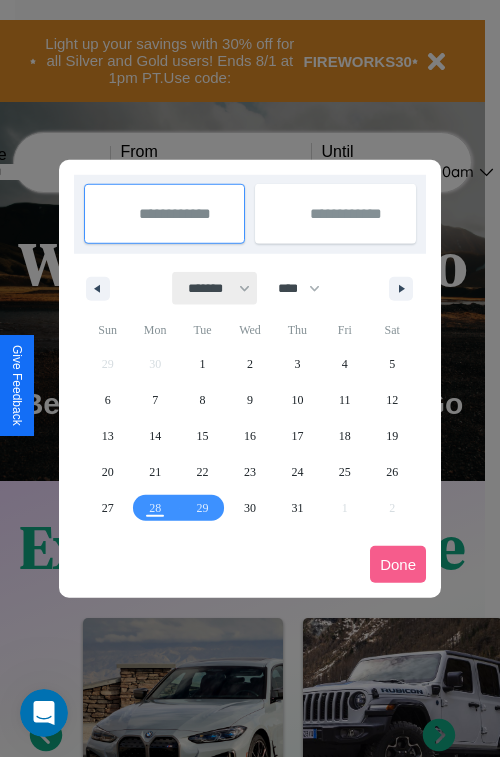 click on "******* ******** ***** ***** *** **** **** ****** ********* ******* ******** ********" at bounding box center (215, 288) 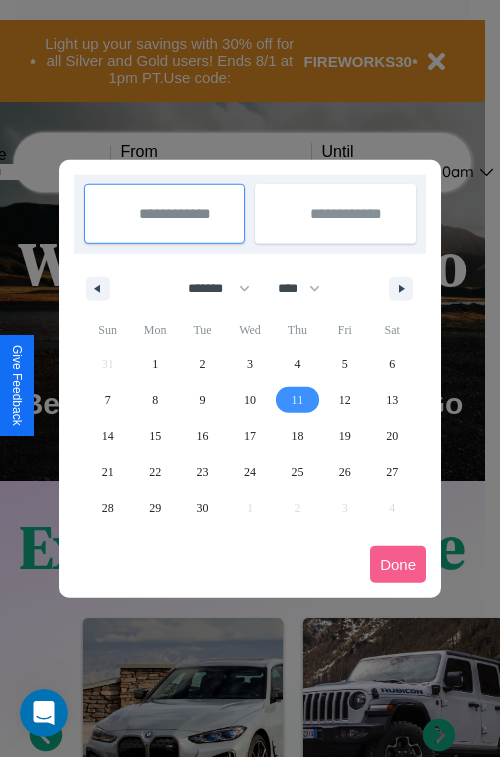 click on "11" at bounding box center (298, 400) 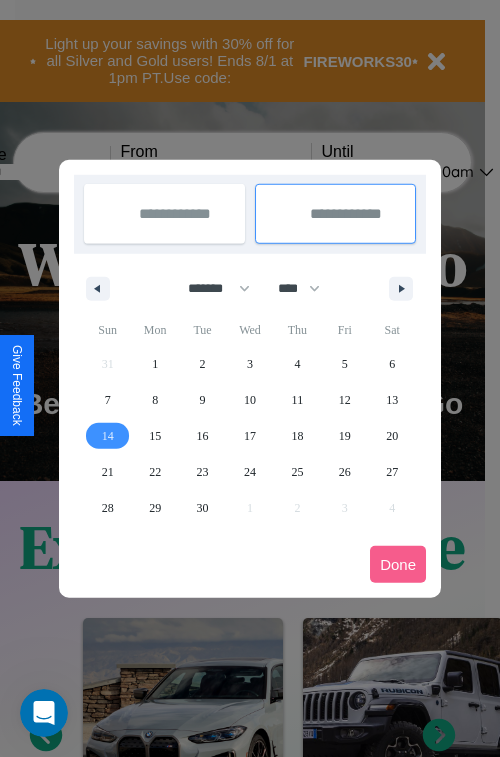 click on "14" at bounding box center (108, 436) 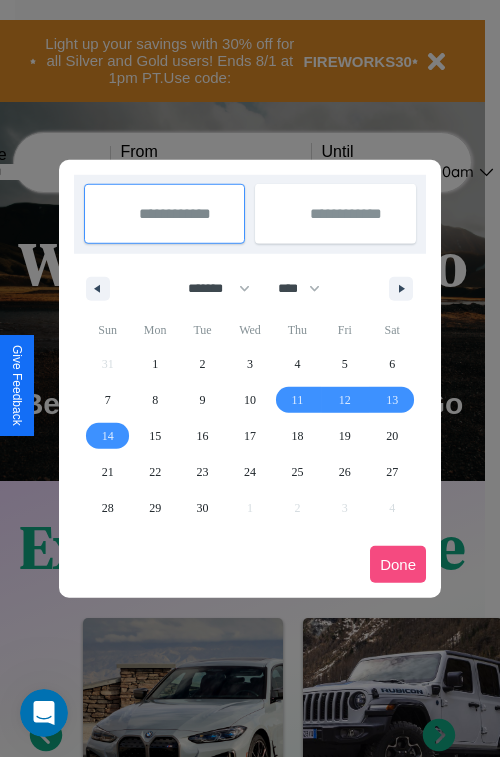 click on "Done" at bounding box center [398, 564] 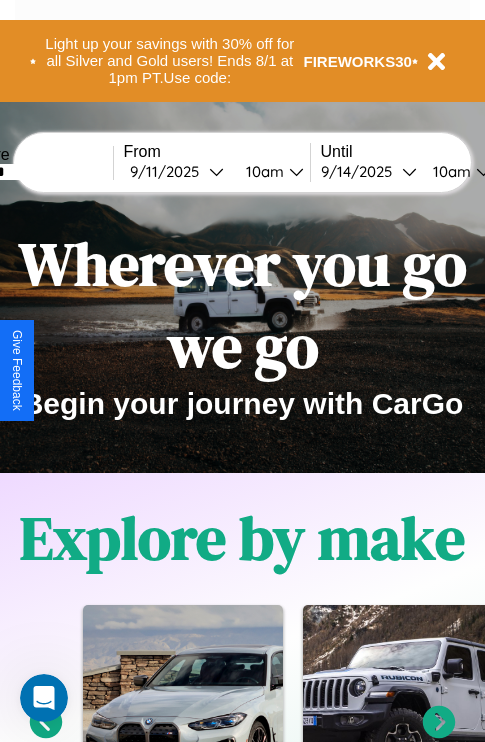 click on "10am" at bounding box center [262, 171] 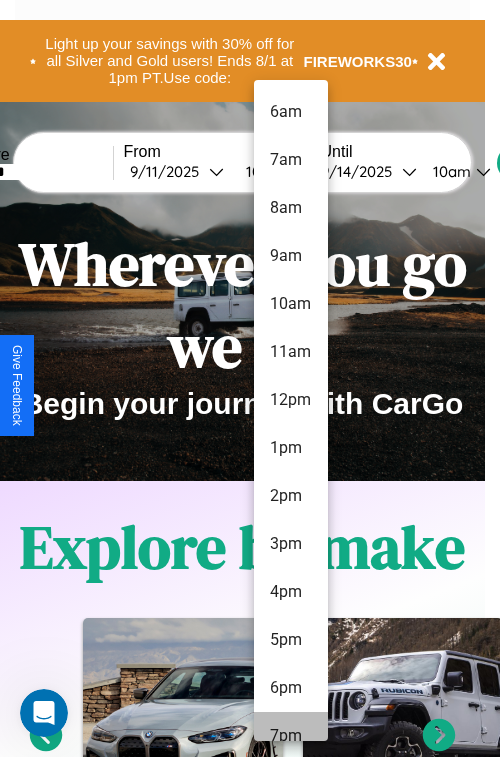 click on "7pm" at bounding box center [291, 736] 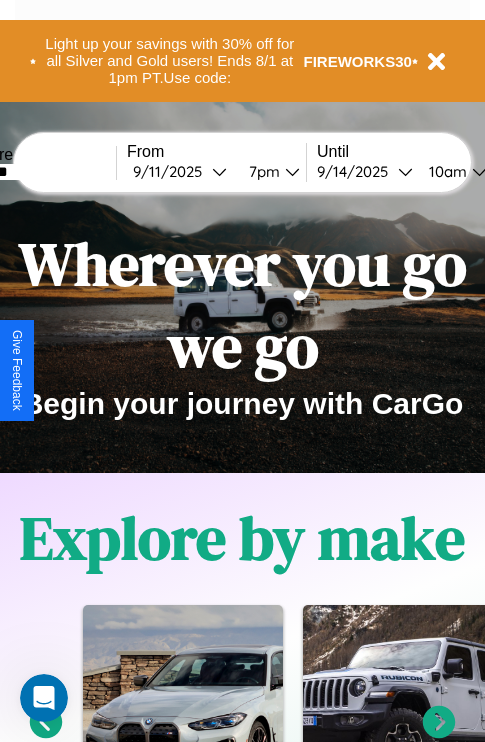 scroll, scrollTop: 0, scrollLeft: 69, axis: horizontal 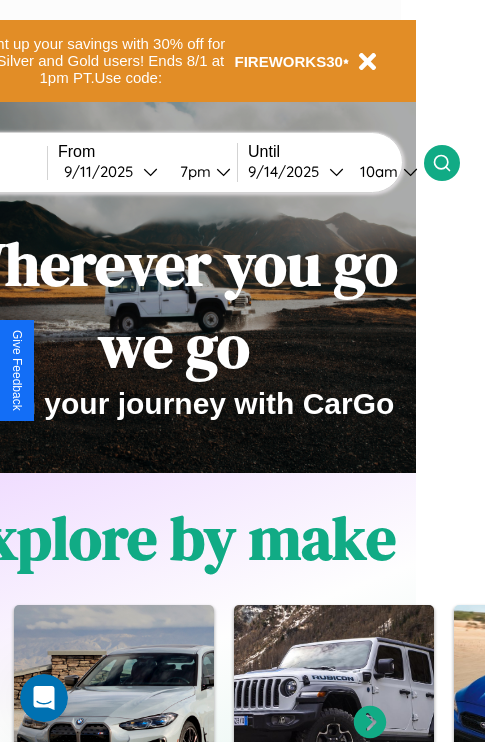 click 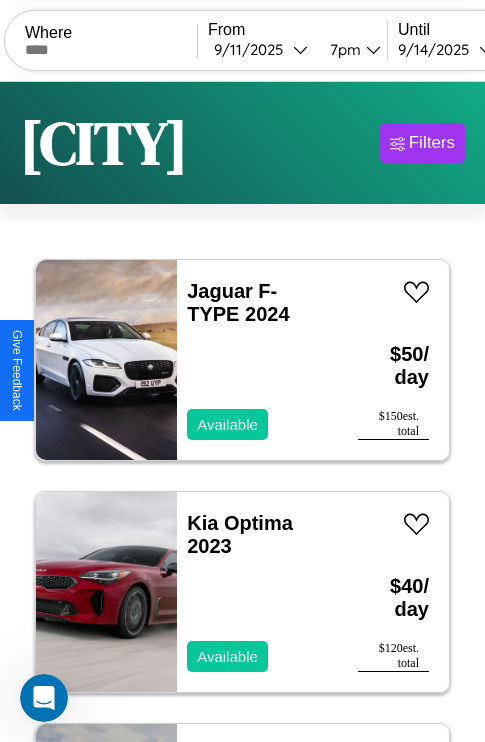scroll, scrollTop: 89, scrollLeft: 0, axis: vertical 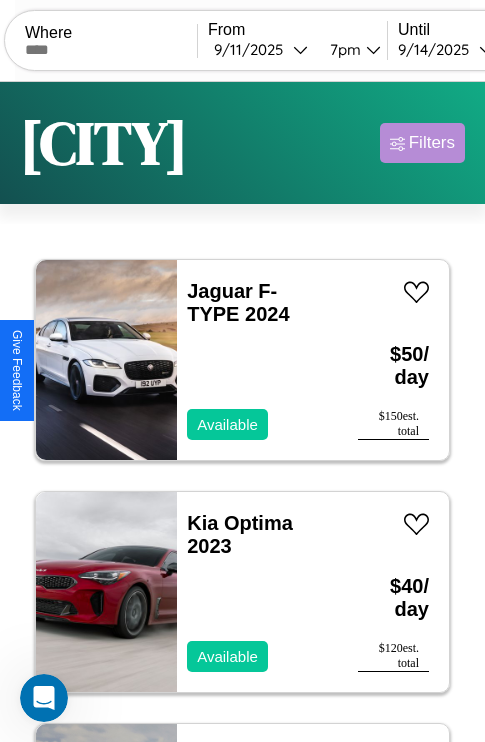 click on "Filters" at bounding box center (432, 143) 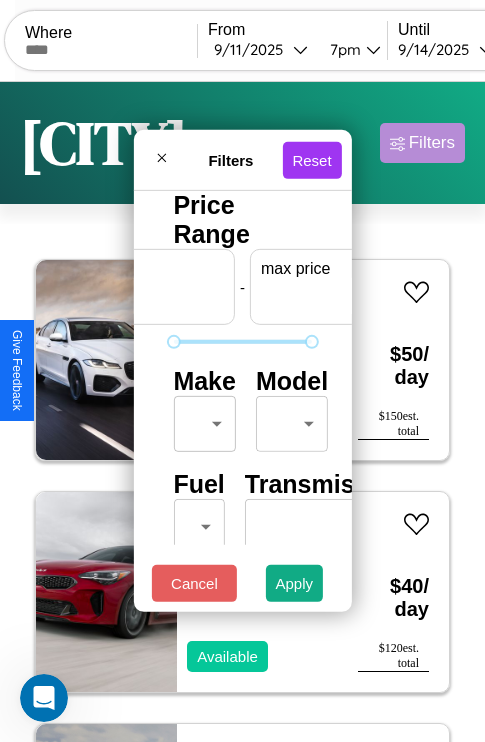 scroll, scrollTop: 0, scrollLeft: 124, axis: horizontal 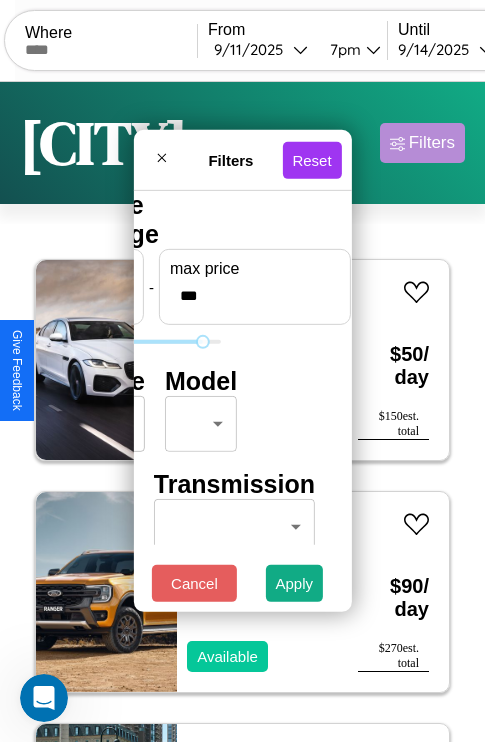 type on "***" 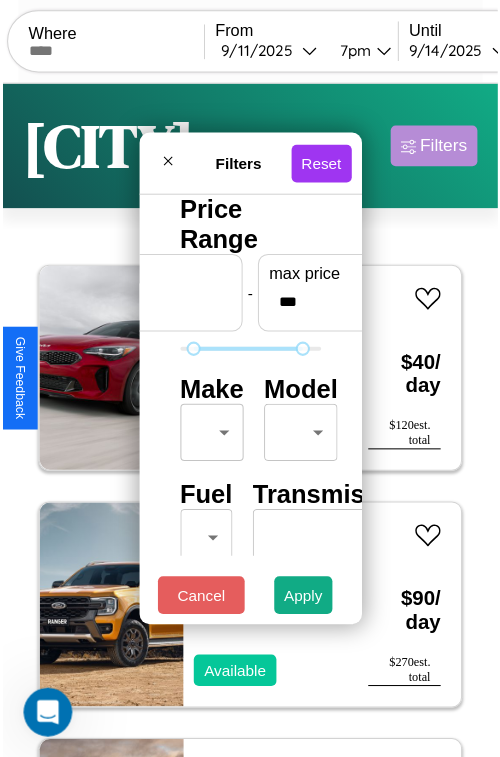 scroll, scrollTop: 59, scrollLeft: 0, axis: vertical 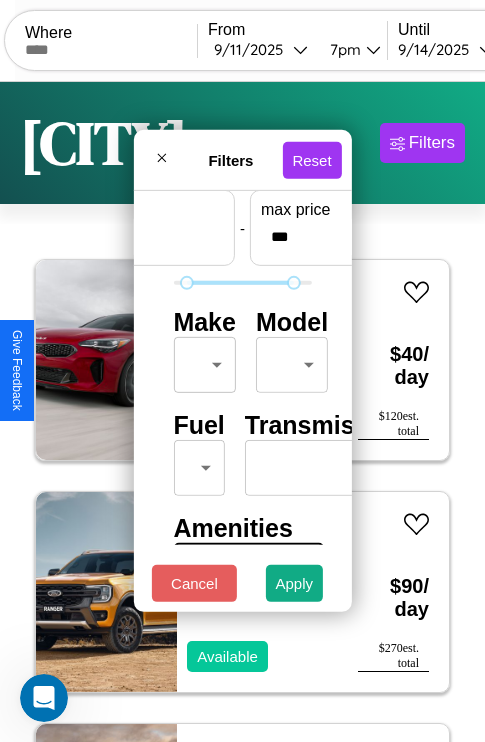 type on "**" 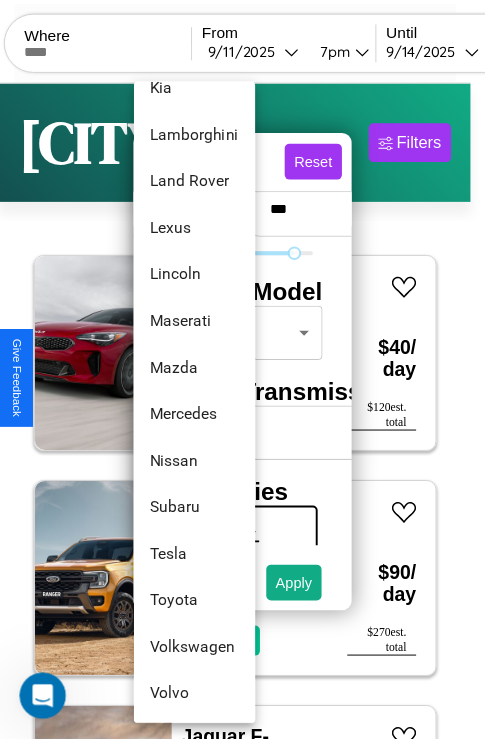 scroll, scrollTop: 1083, scrollLeft: 0, axis: vertical 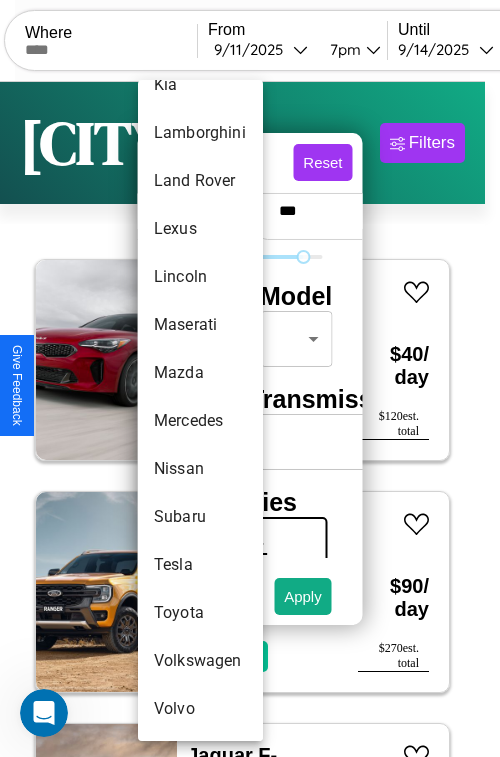 click on "Volvo" at bounding box center (200, 709) 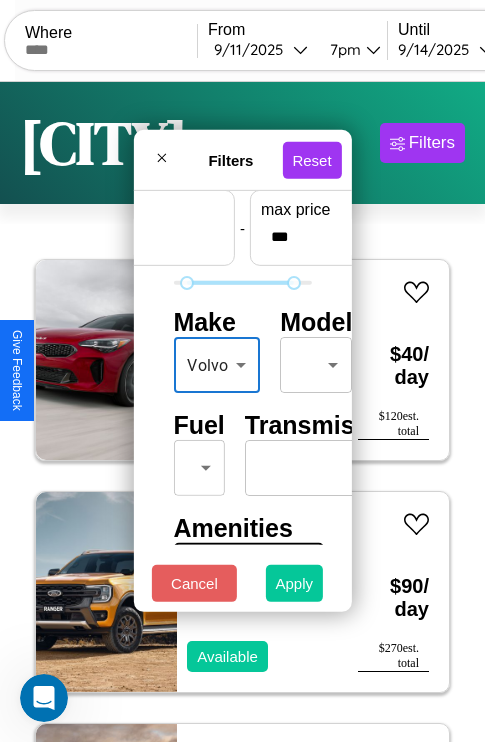 click on "Apply" at bounding box center (295, 583) 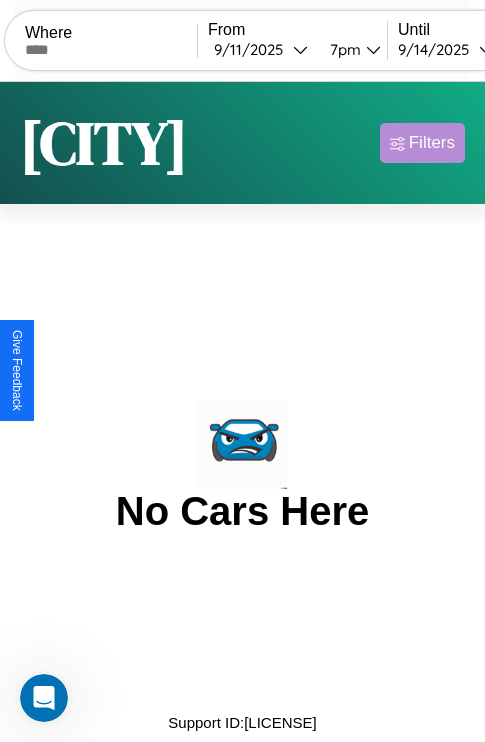 click on "Filters" at bounding box center [432, 143] 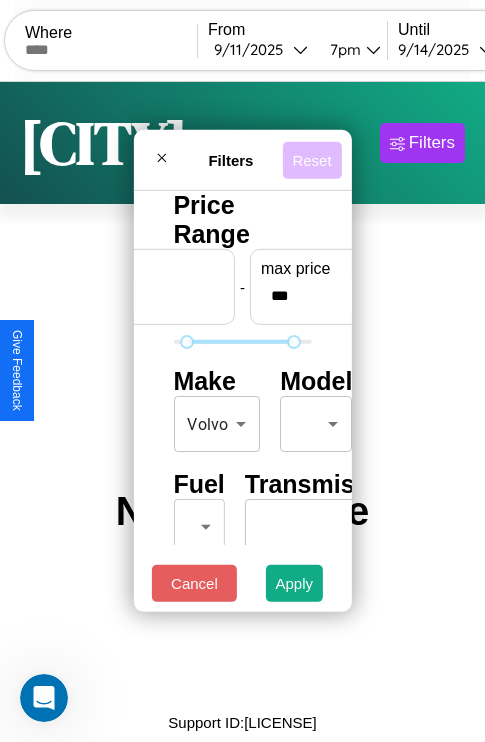 click on "Reset" at bounding box center (311, 159) 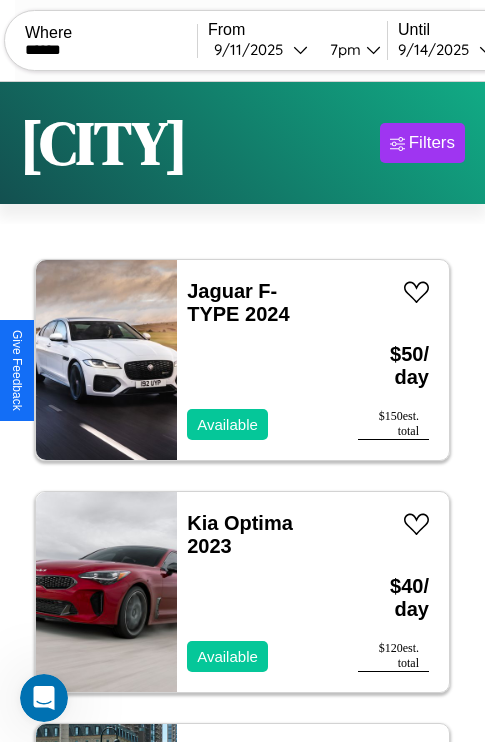type on "******" 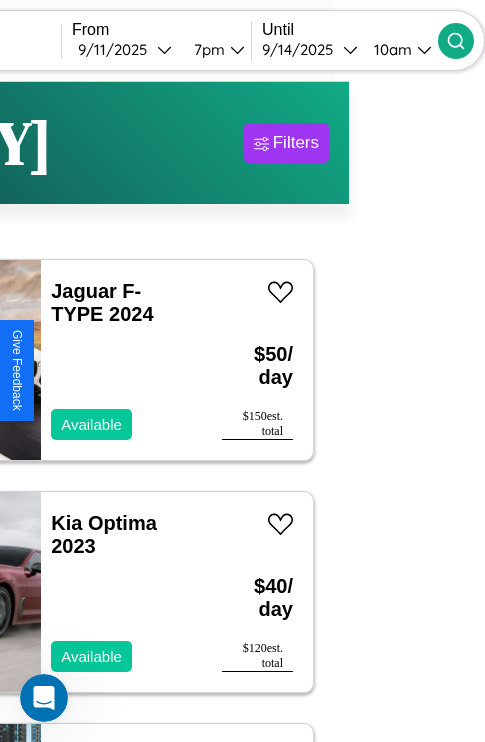 click 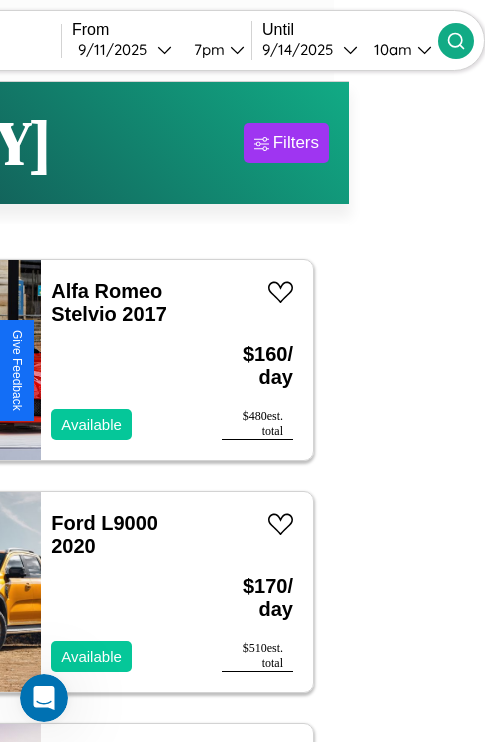 scroll, scrollTop: 50, scrollLeft: 101, axis: both 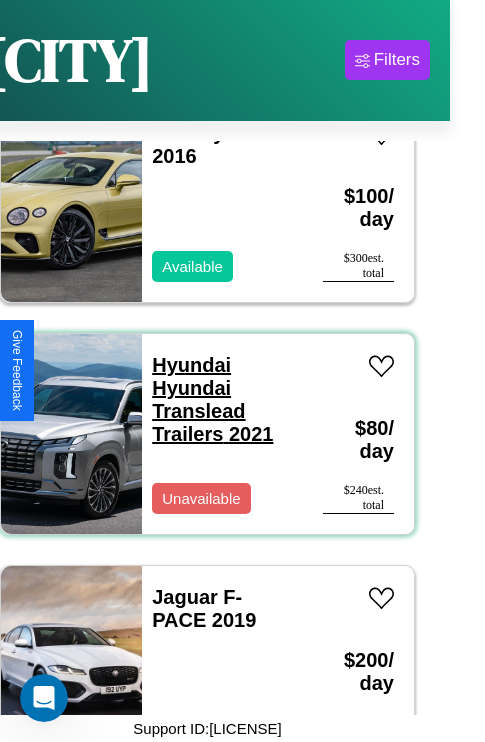 click on "Hyundai   Hyundai Translead Trailers   2021" at bounding box center [212, 399] 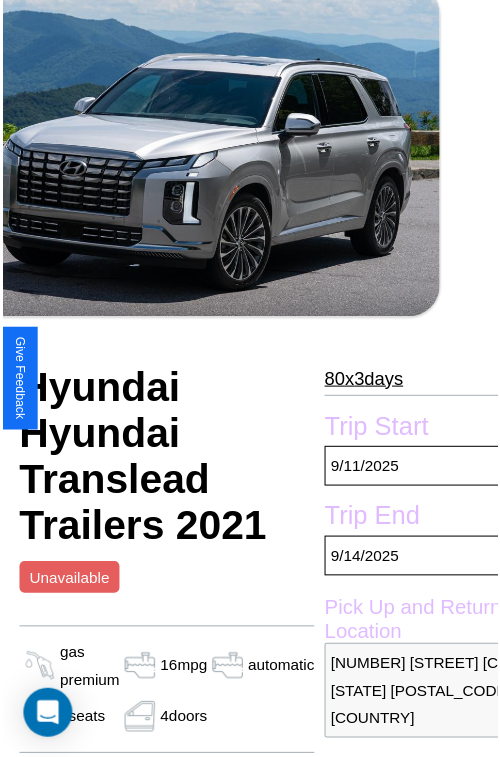 scroll, scrollTop: 183, scrollLeft: 107, axis: both 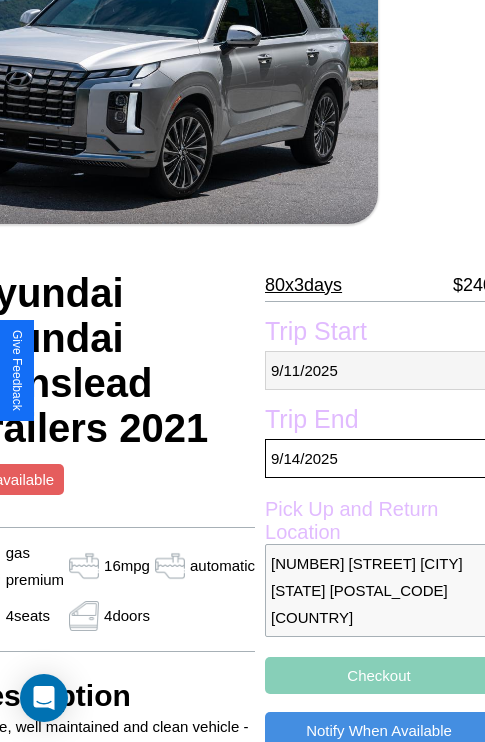 click on "[MONTH] / [DAY] / [YEAR]" at bounding box center (379, 370) 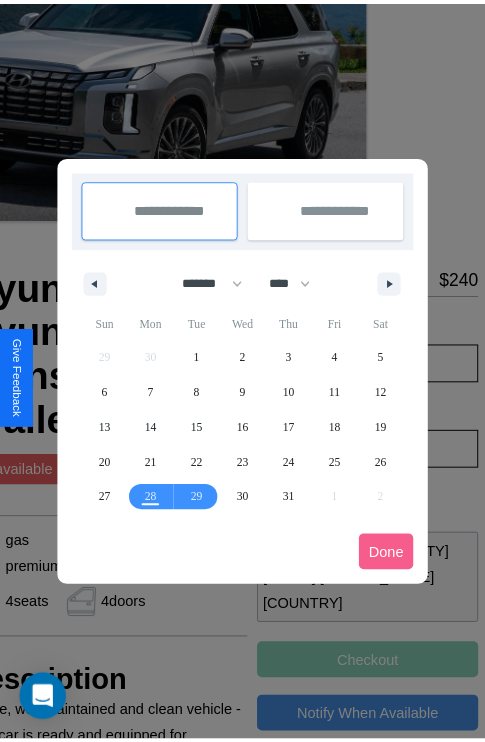 scroll, scrollTop: 0, scrollLeft: 107, axis: horizontal 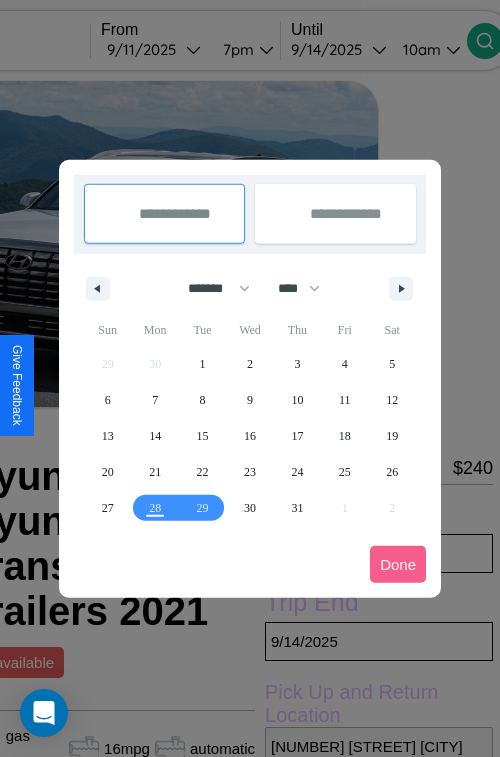 click at bounding box center [250, 378] 